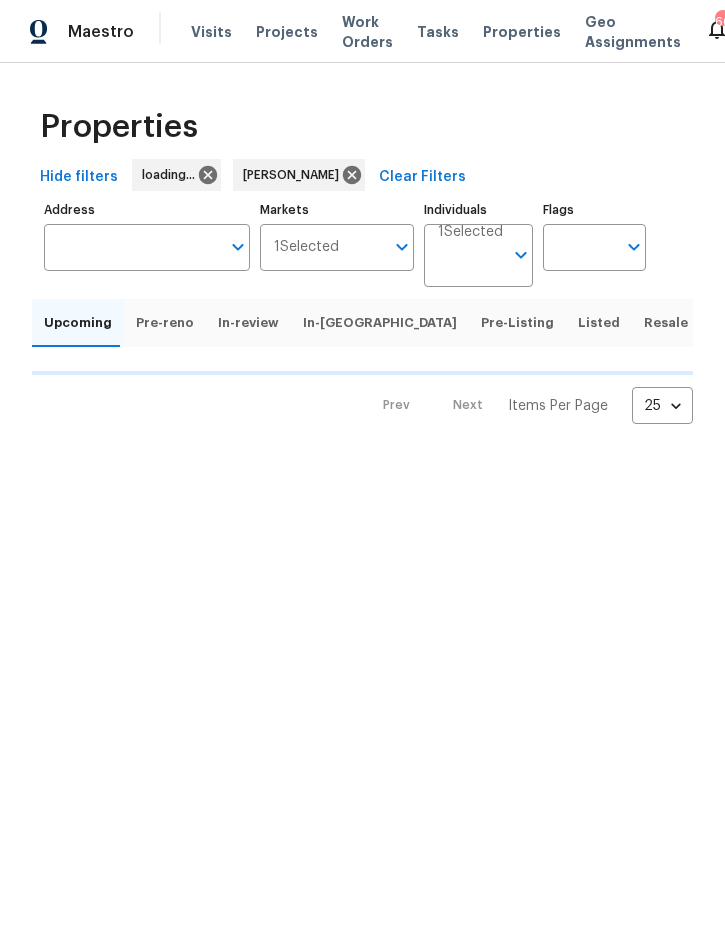 scroll, scrollTop: 0, scrollLeft: 0, axis: both 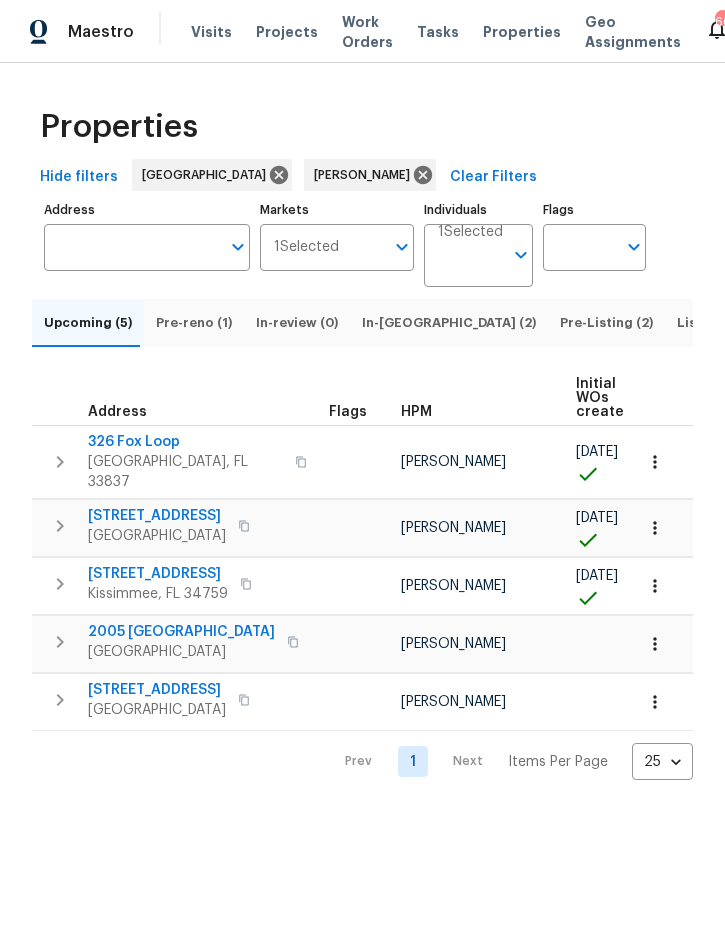 click on "Pre-reno (1)" at bounding box center (194, 323) 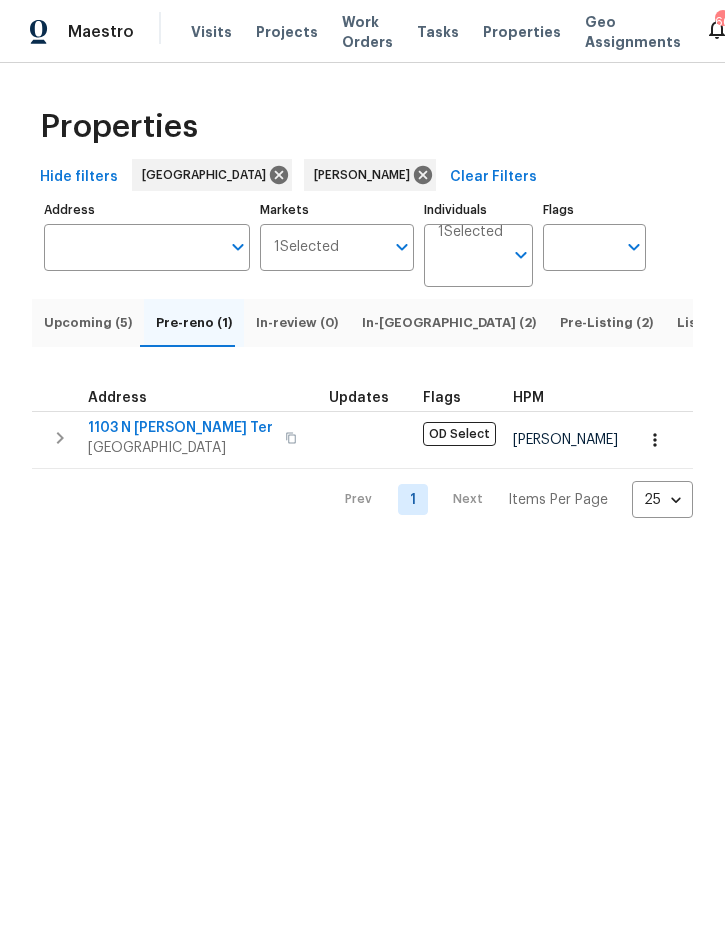 click on "Resale (21)" at bounding box center [804, 323] 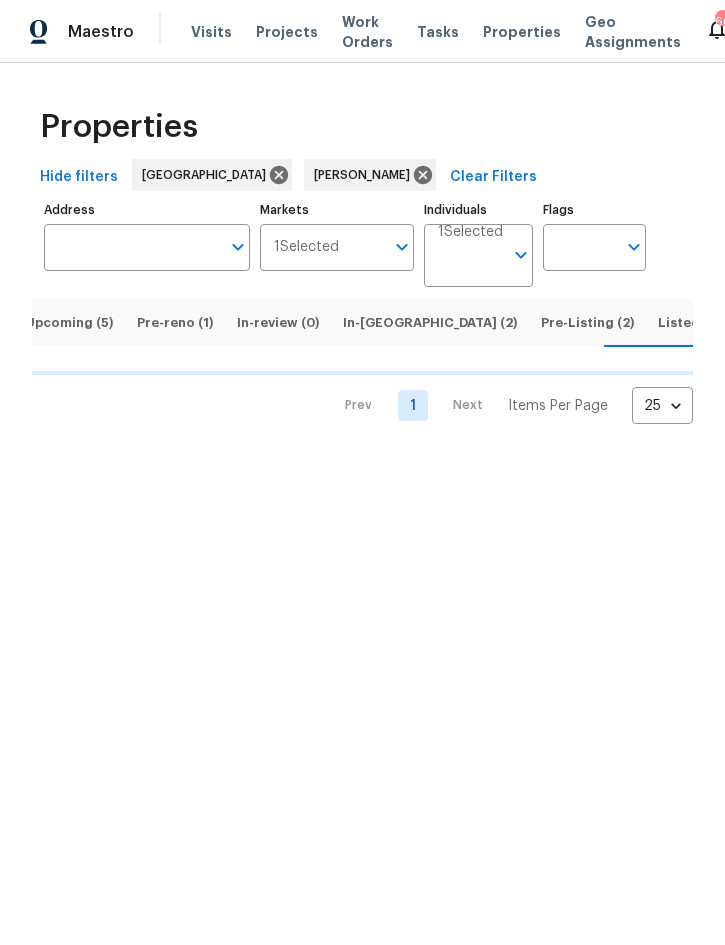 scroll, scrollTop: 0, scrollLeft: 19, axis: horizontal 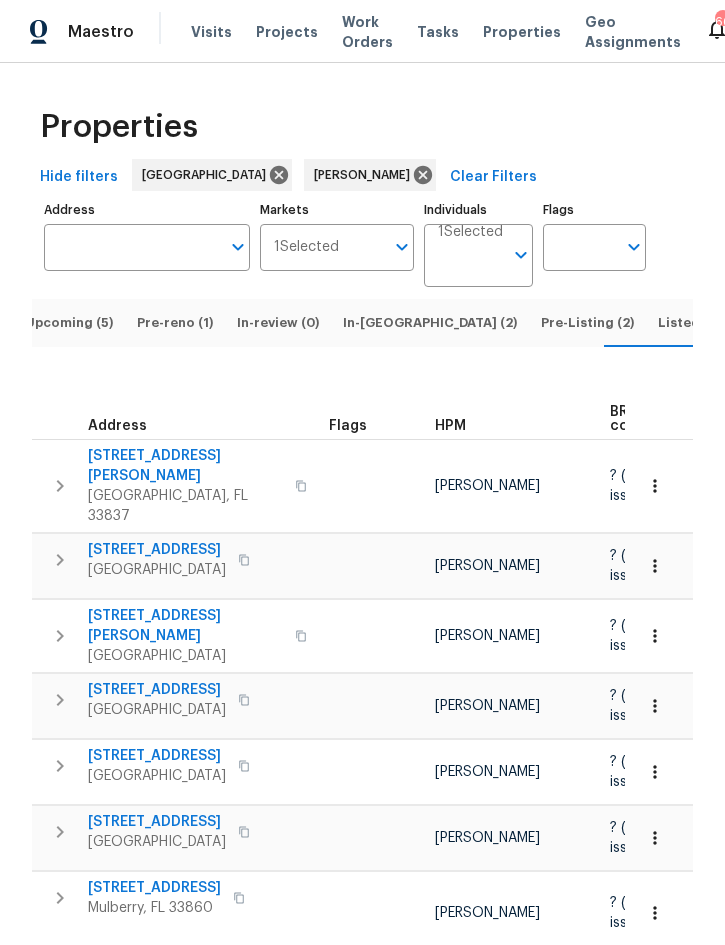 click on "In-reno (2)" at bounding box center (430, 323) 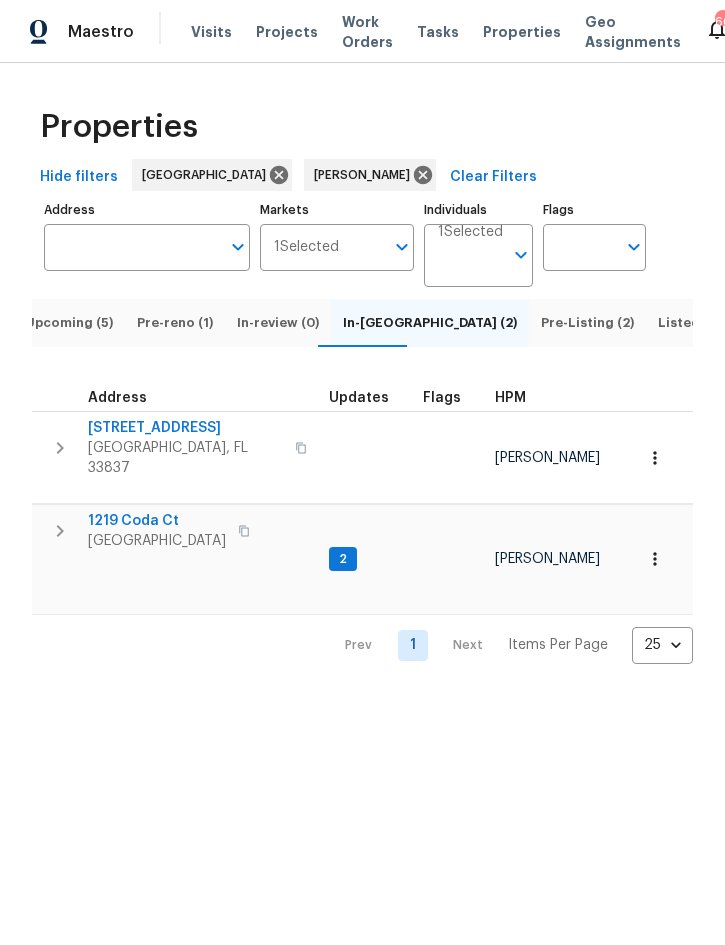 click 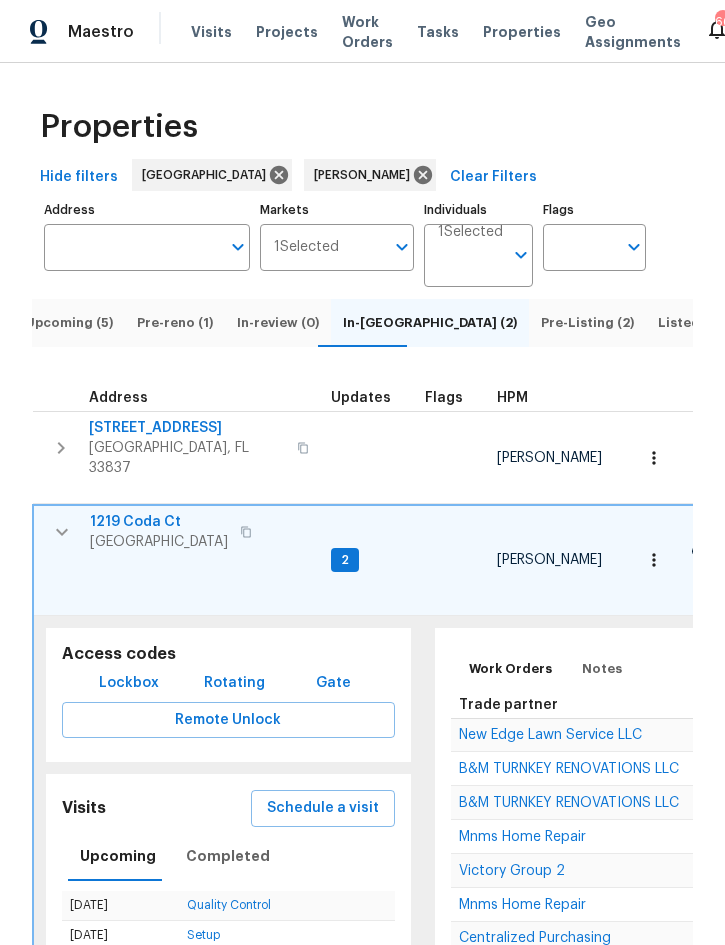 click on "New Edge Lawn Service LLC" at bounding box center (550, 735) 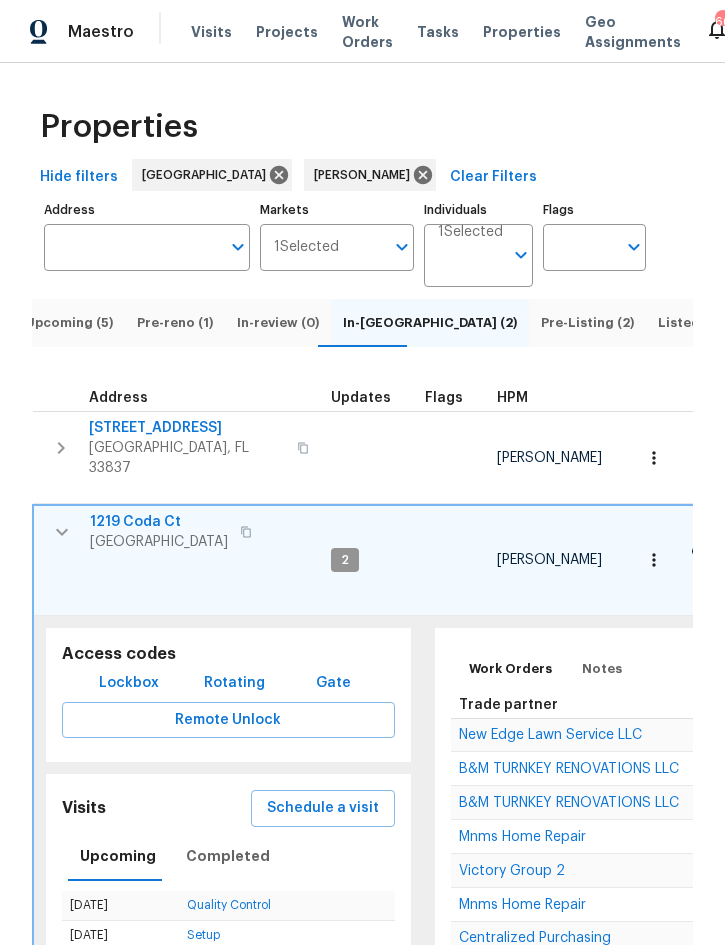 click on "Upcoming (5)" at bounding box center [69, 323] 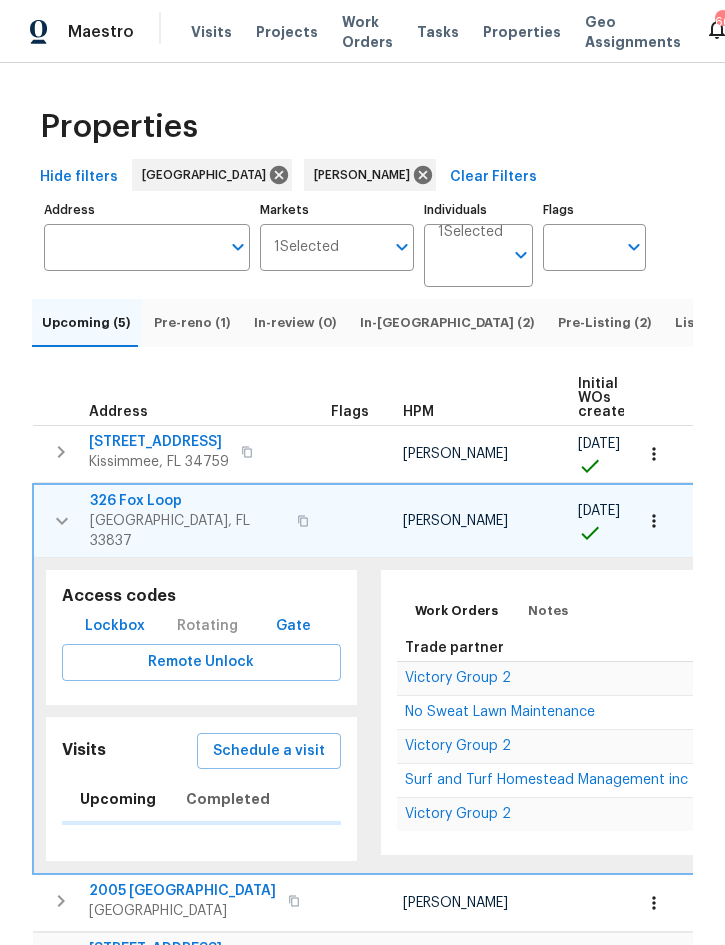 scroll, scrollTop: 0, scrollLeft: 0, axis: both 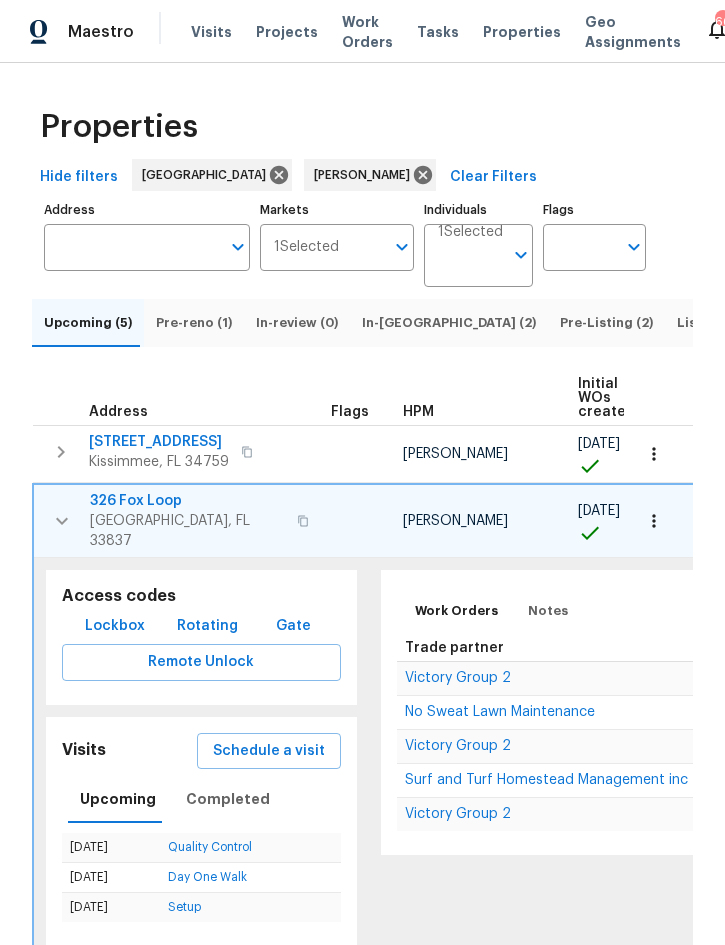 click 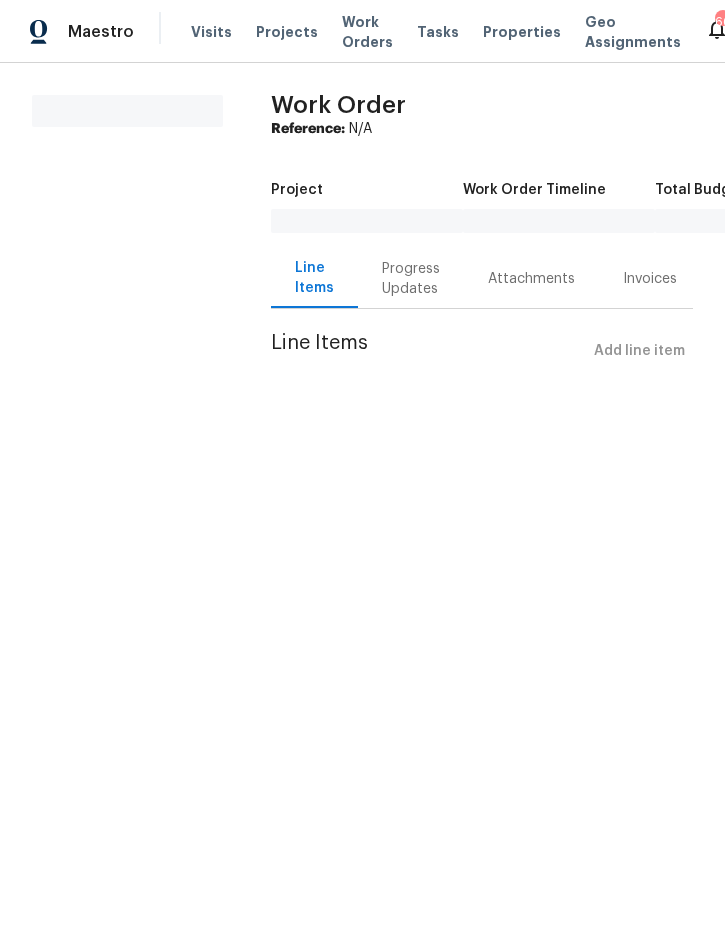 scroll, scrollTop: 0, scrollLeft: 0, axis: both 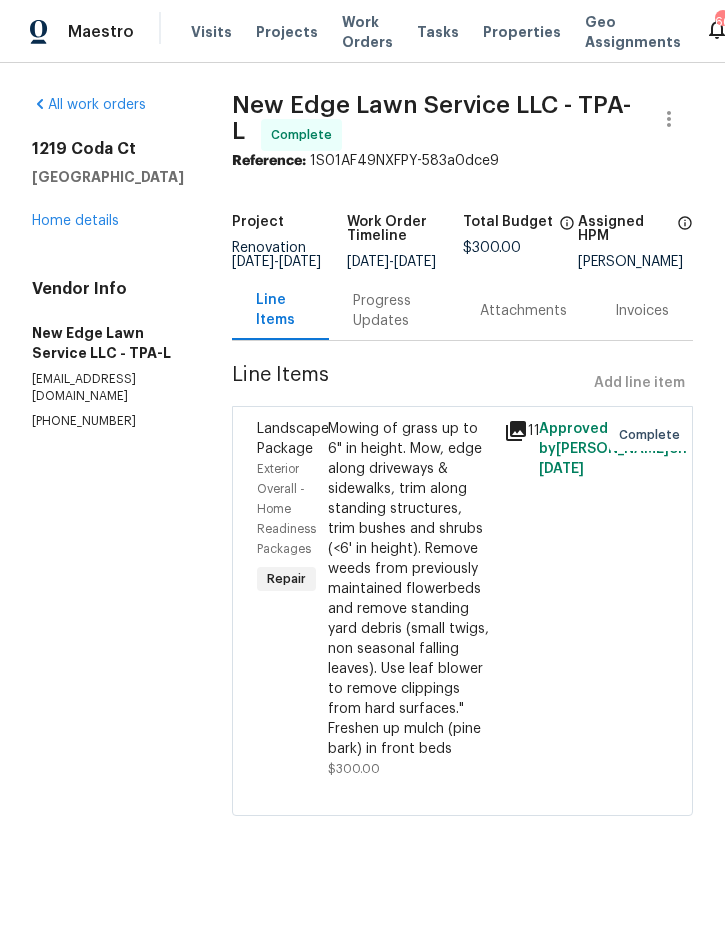 click on "Home details" at bounding box center (75, 221) 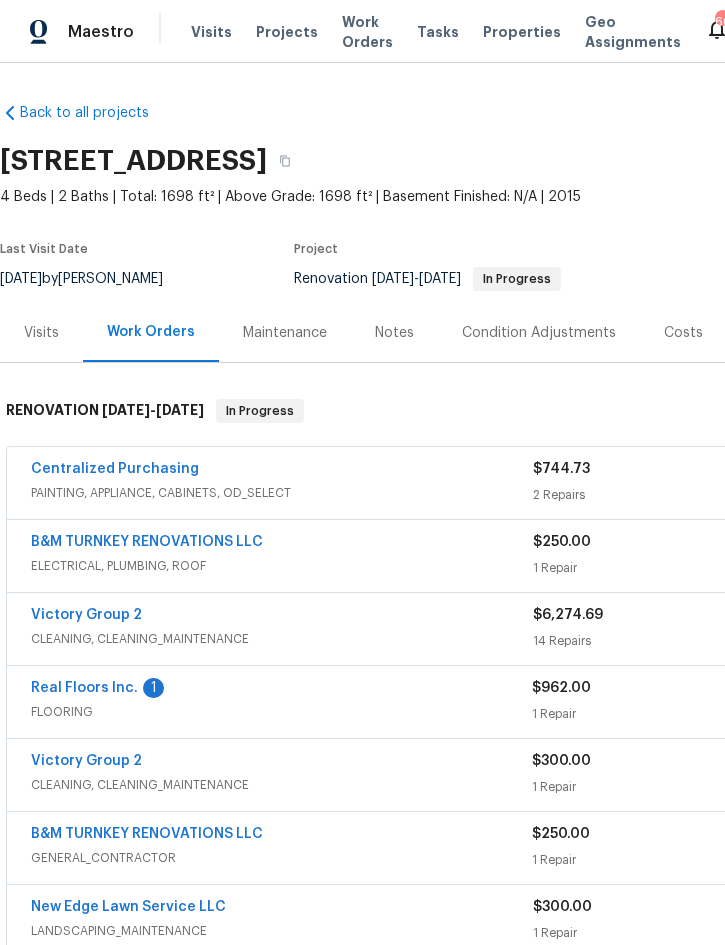 click on "Real Floors Inc." at bounding box center [84, 688] 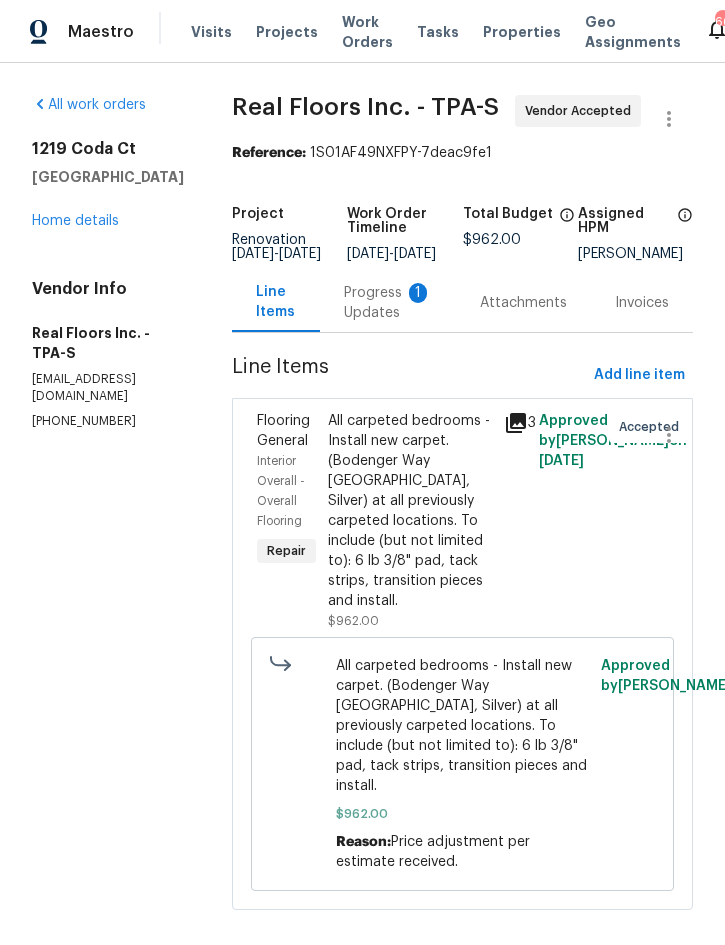 click on "Project Renovation   7/8/2025  -  7/16/2025 Work Order Timeline 7/8/2025  -  7/15/2025 Total Budget $962.00 Assigned HPM Nick Christian" at bounding box center (462, 234) 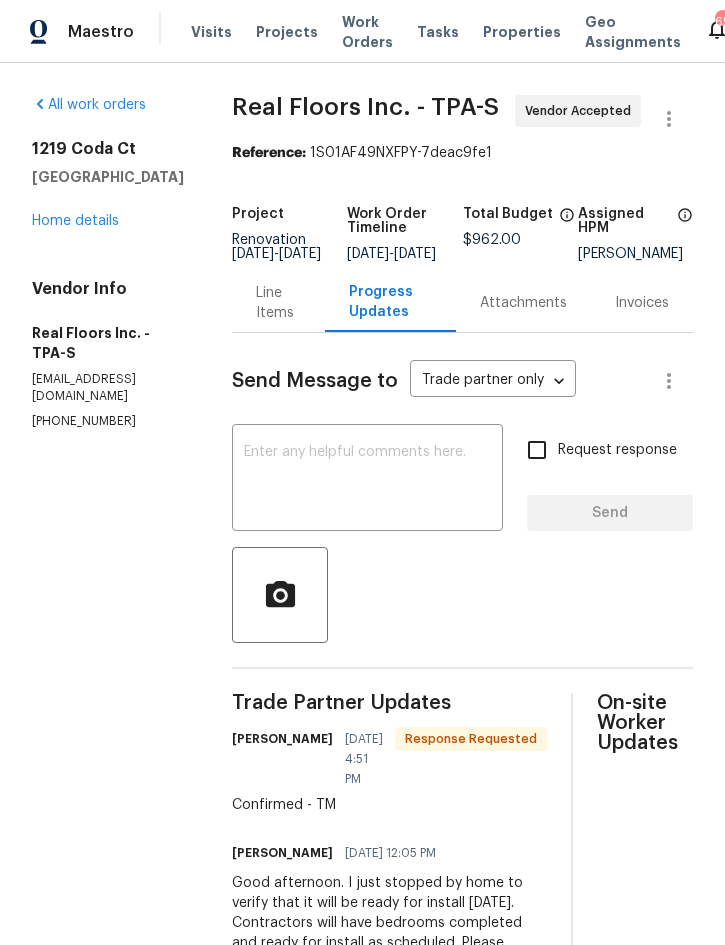 click on "1219 Coda Ct Dundee, FL 33838 Home details" at bounding box center [108, 185] 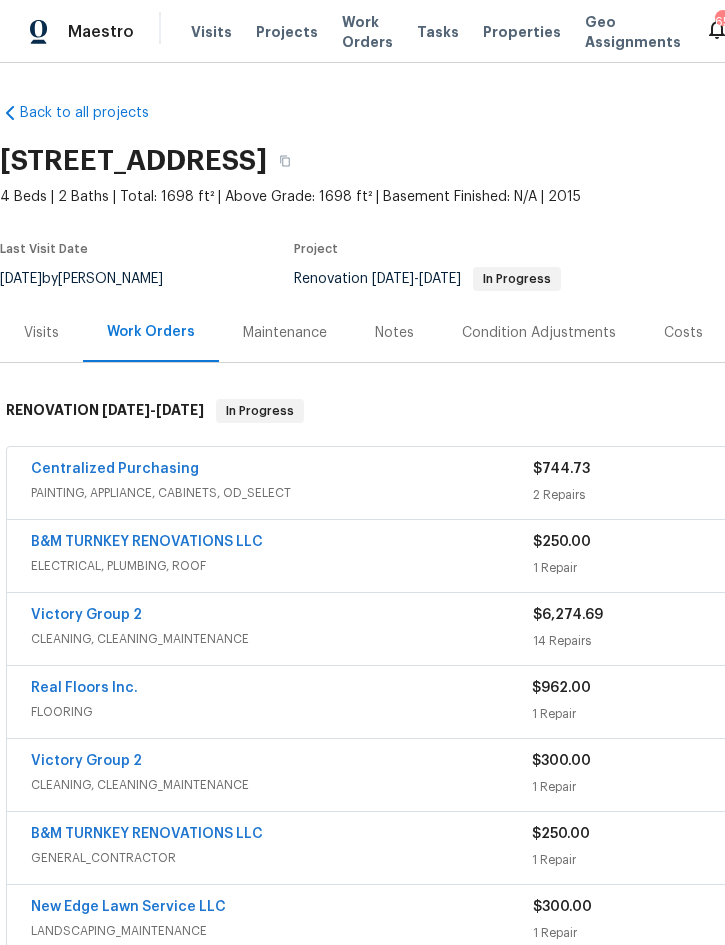 scroll, scrollTop: 0, scrollLeft: 0, axis: both 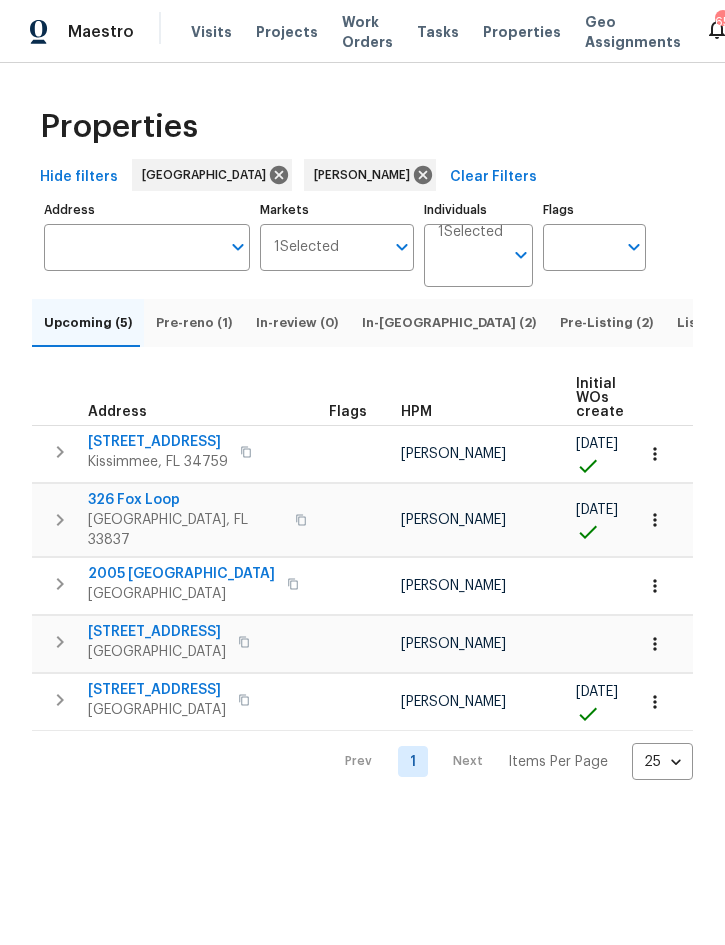 click on "Pre-reno (1)" at bounding box center [194, 323] 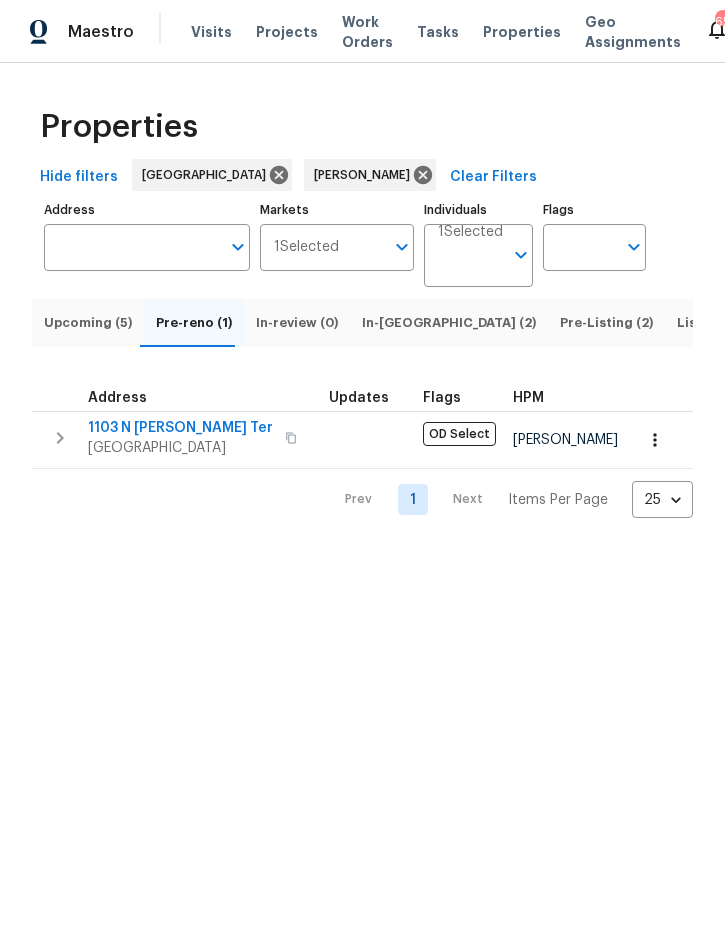 click 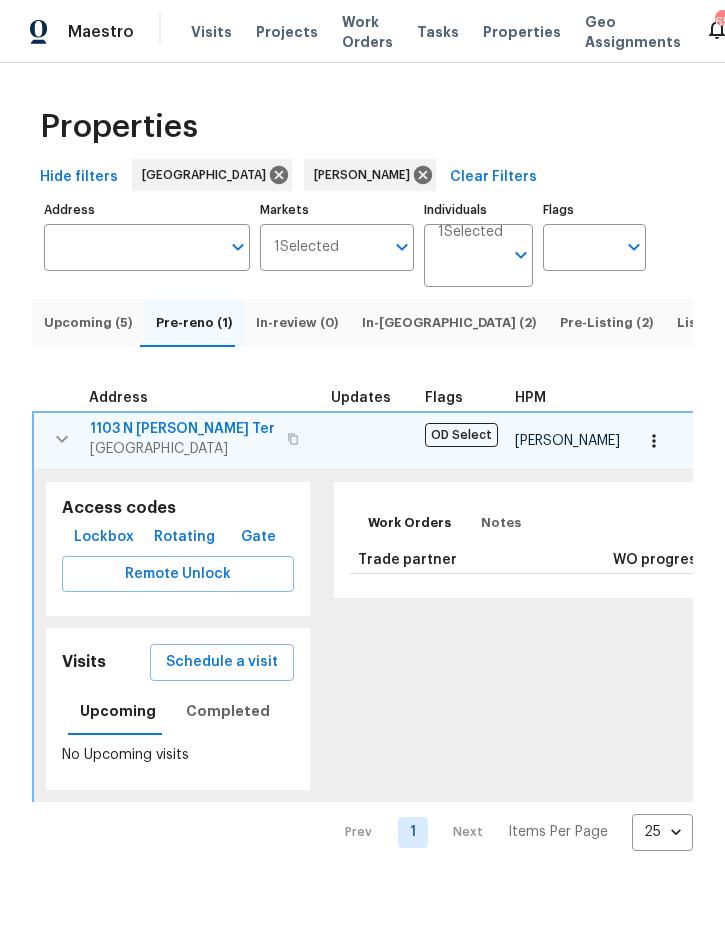 click on "Lockbox" at bounding box center (104, 537) 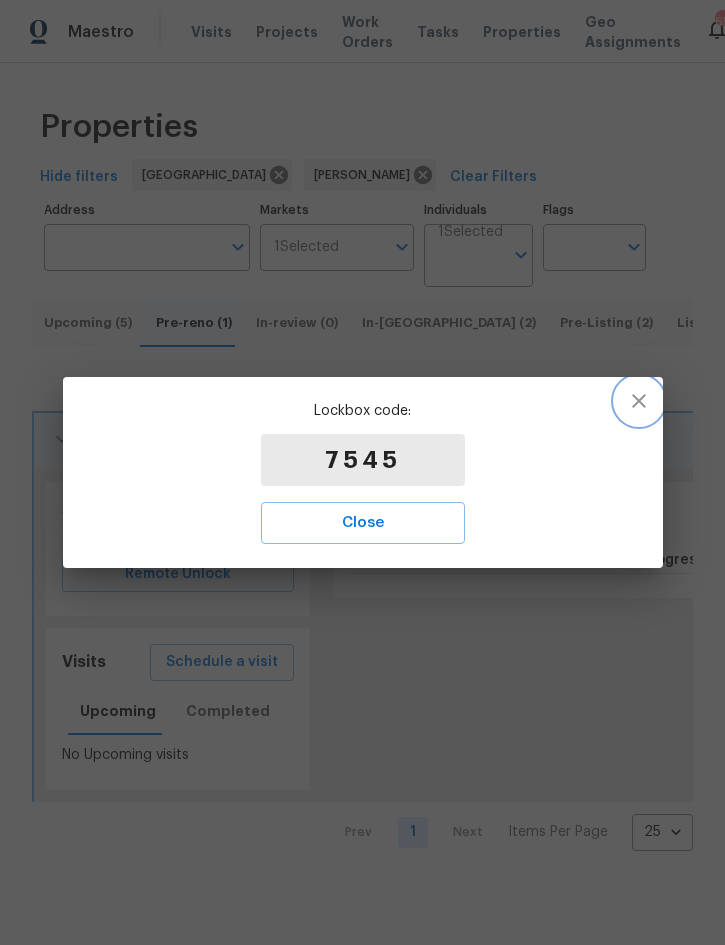 click 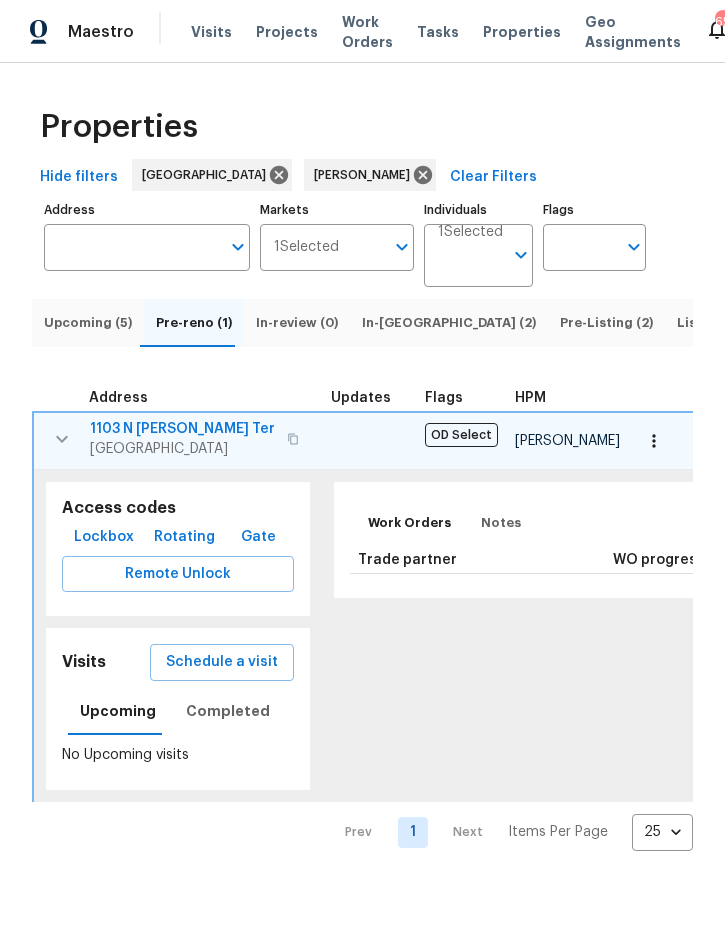 click on "1103 N Nancy Ter" at bounding box center (182, 429) 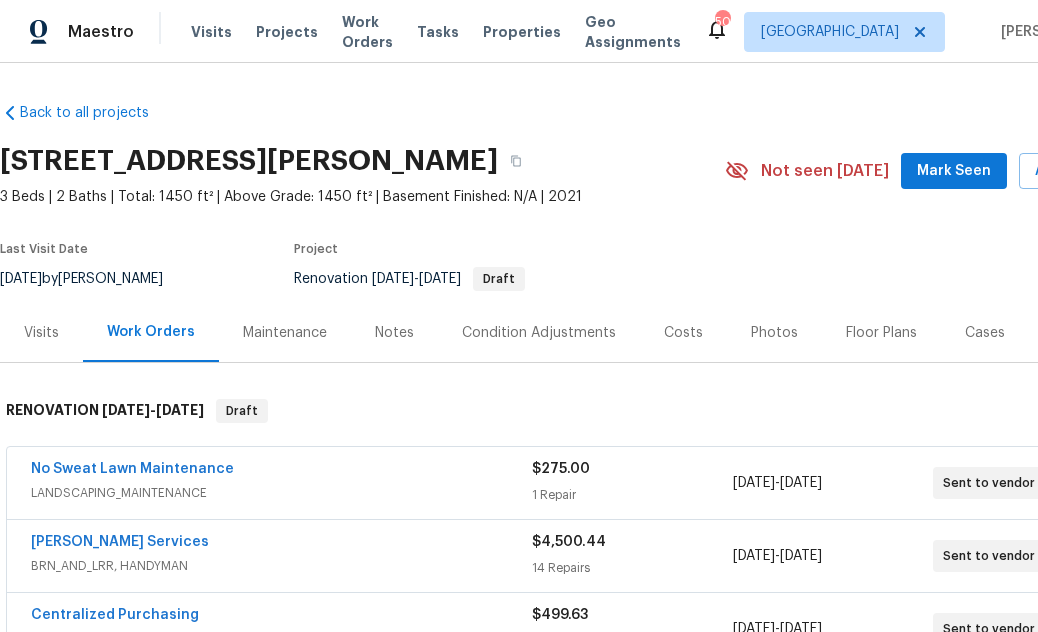 scroll, scrollTop: 0, scrollLeft: 32, axis: horizontal 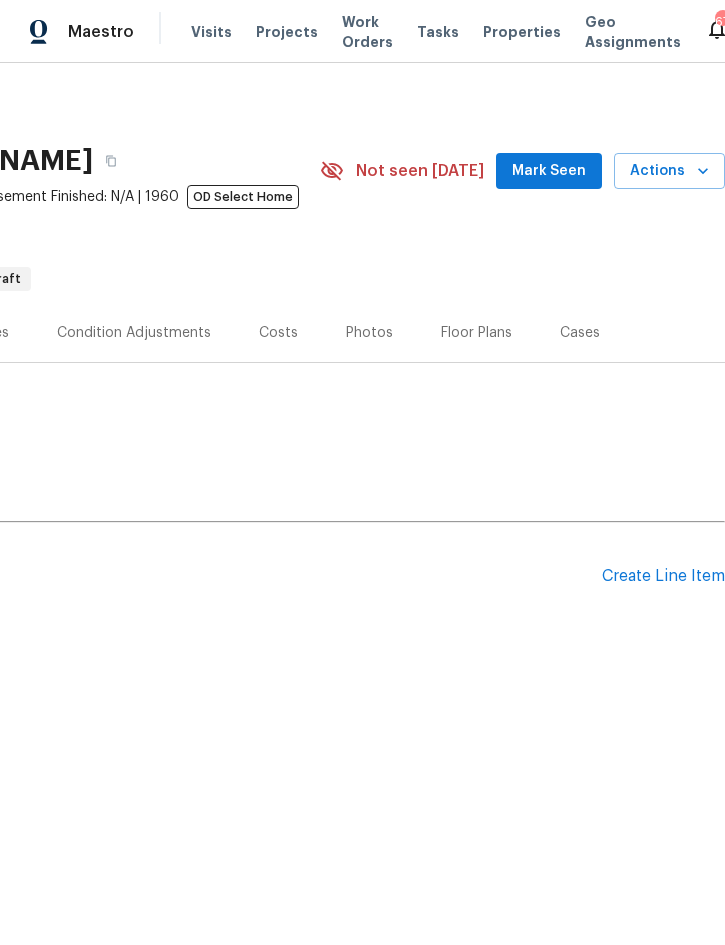 click on "Actions" at bounding box center [669, 171] 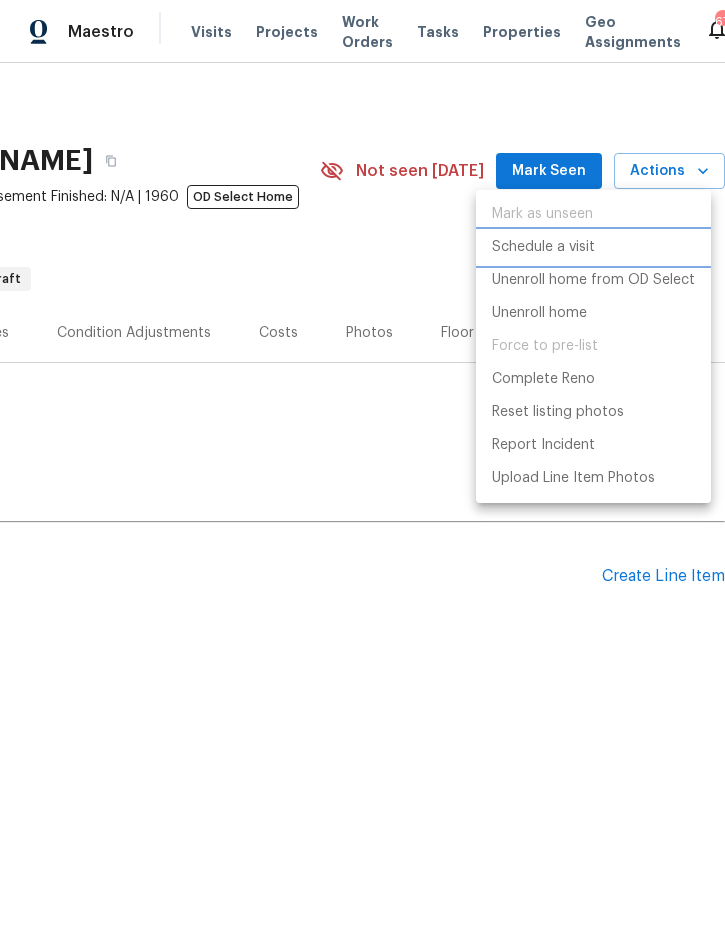 click on "Schedule a visit" at bounding box center [543, 247] 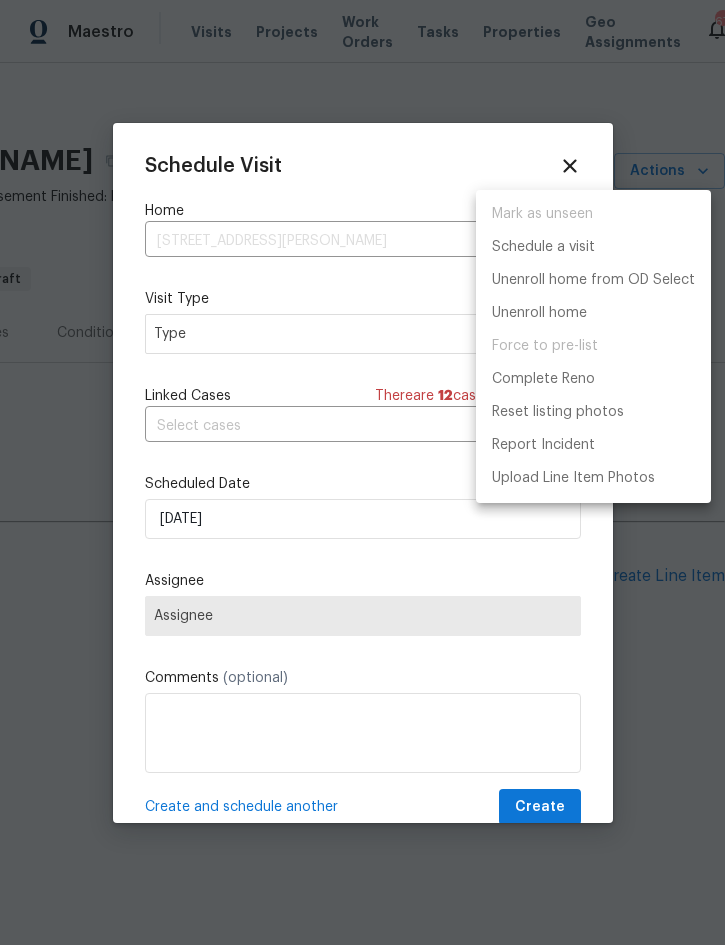 click at bounding box center [362, 472] 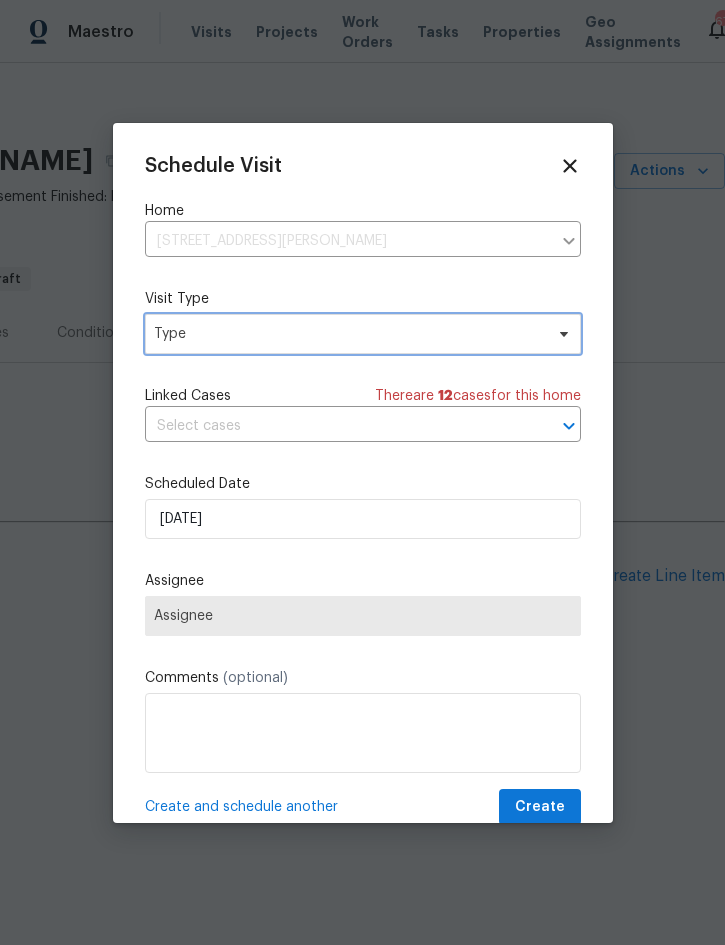 click on "Type" at bounding box center [348, 334] 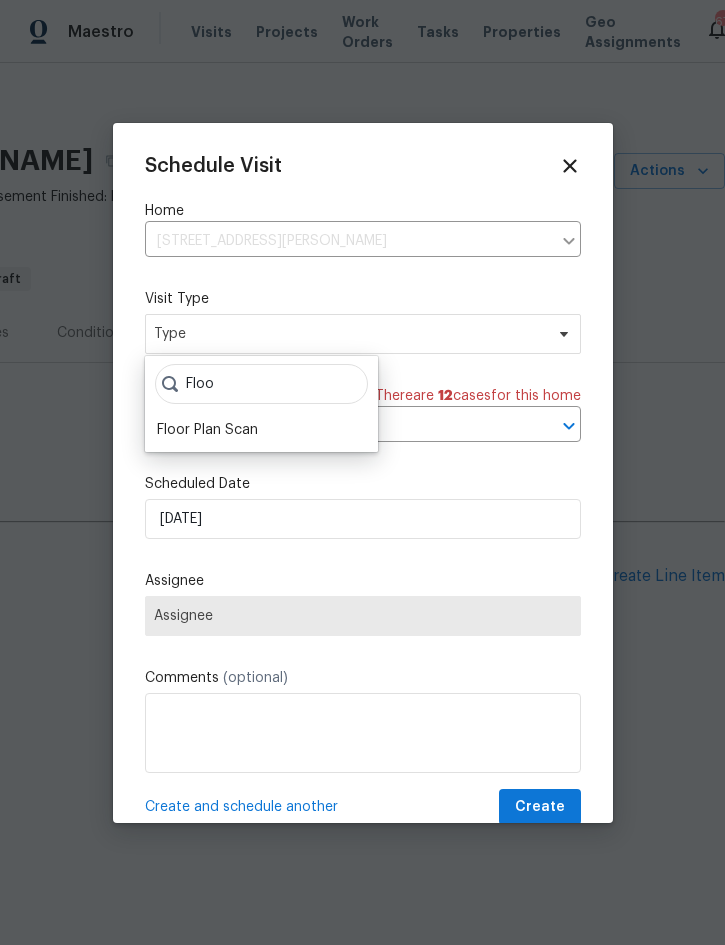 type on "Floo" 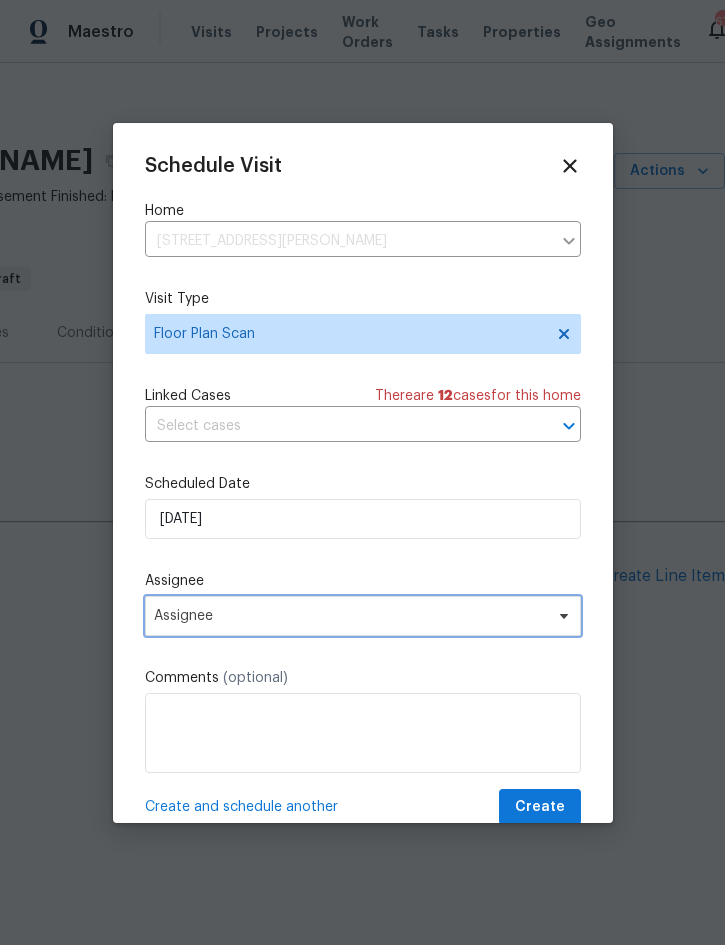 click on "Assignee" at bounding box center (363, 616) 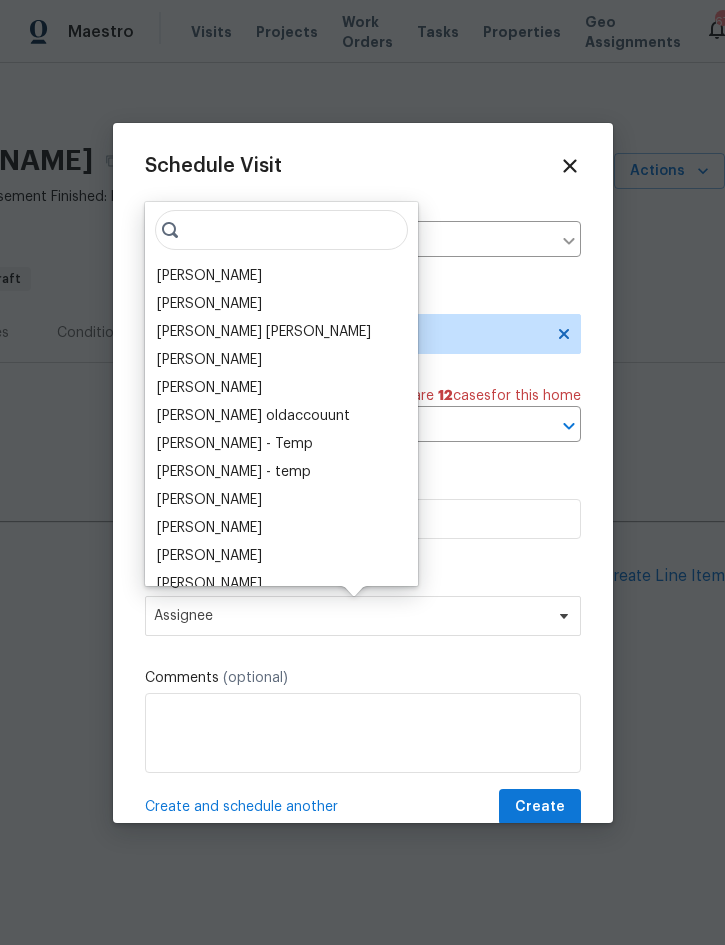 click on "[PERSON_NAME]" at bounding box center (209, 276) 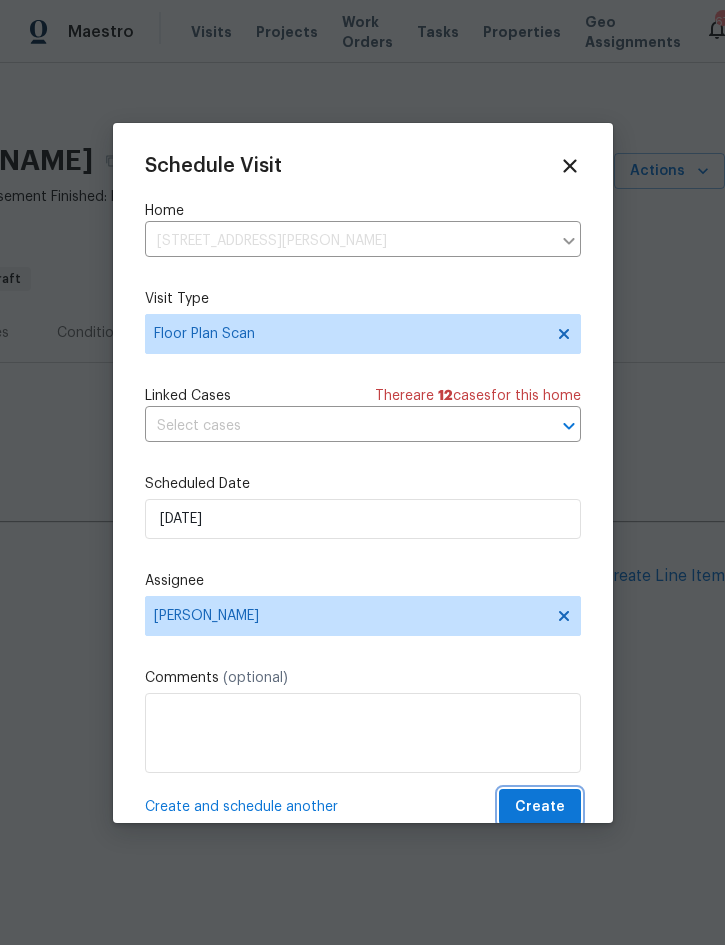 click on "Create" at bounding box center (540, 807) 